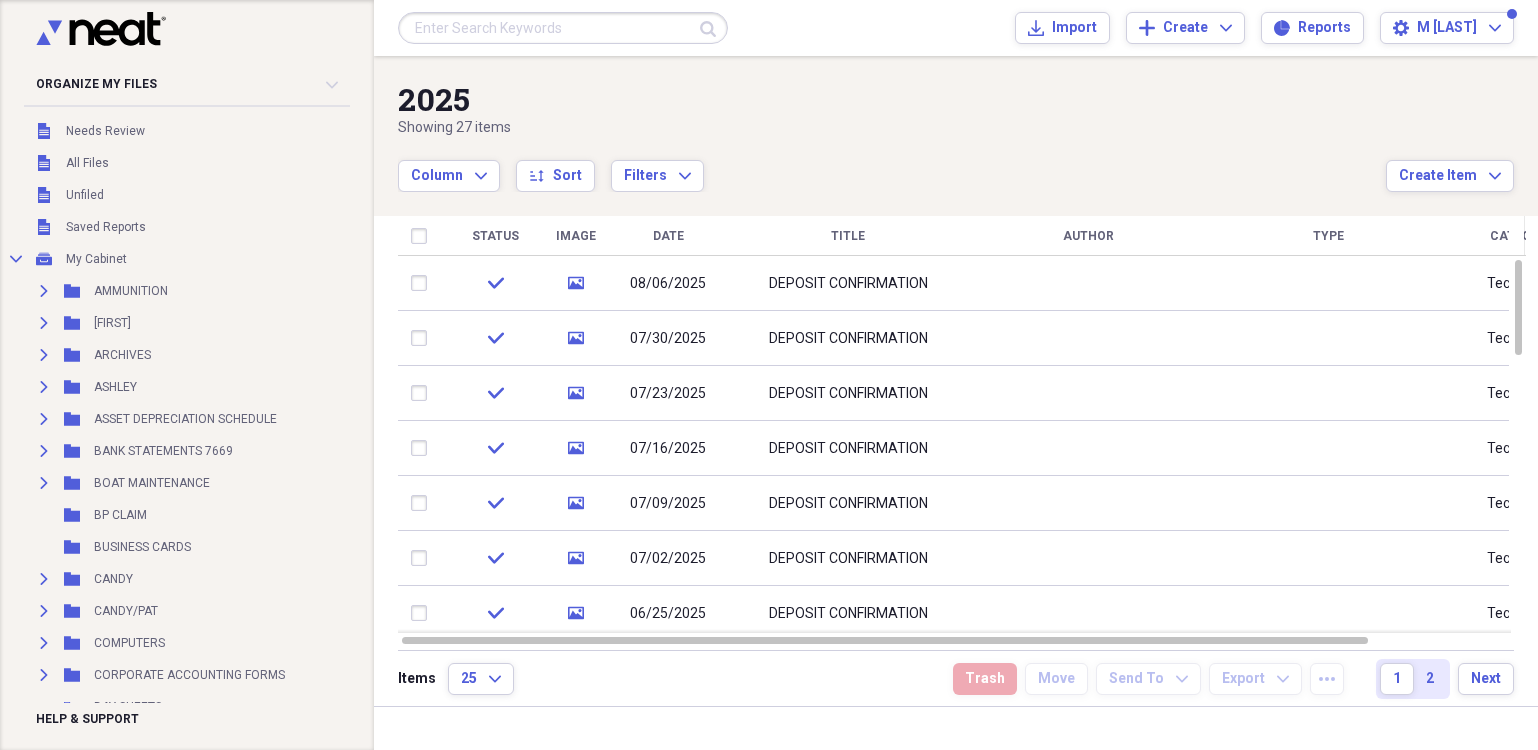scroll, scrollTop: 0, scrollLeft: 0, axis: both 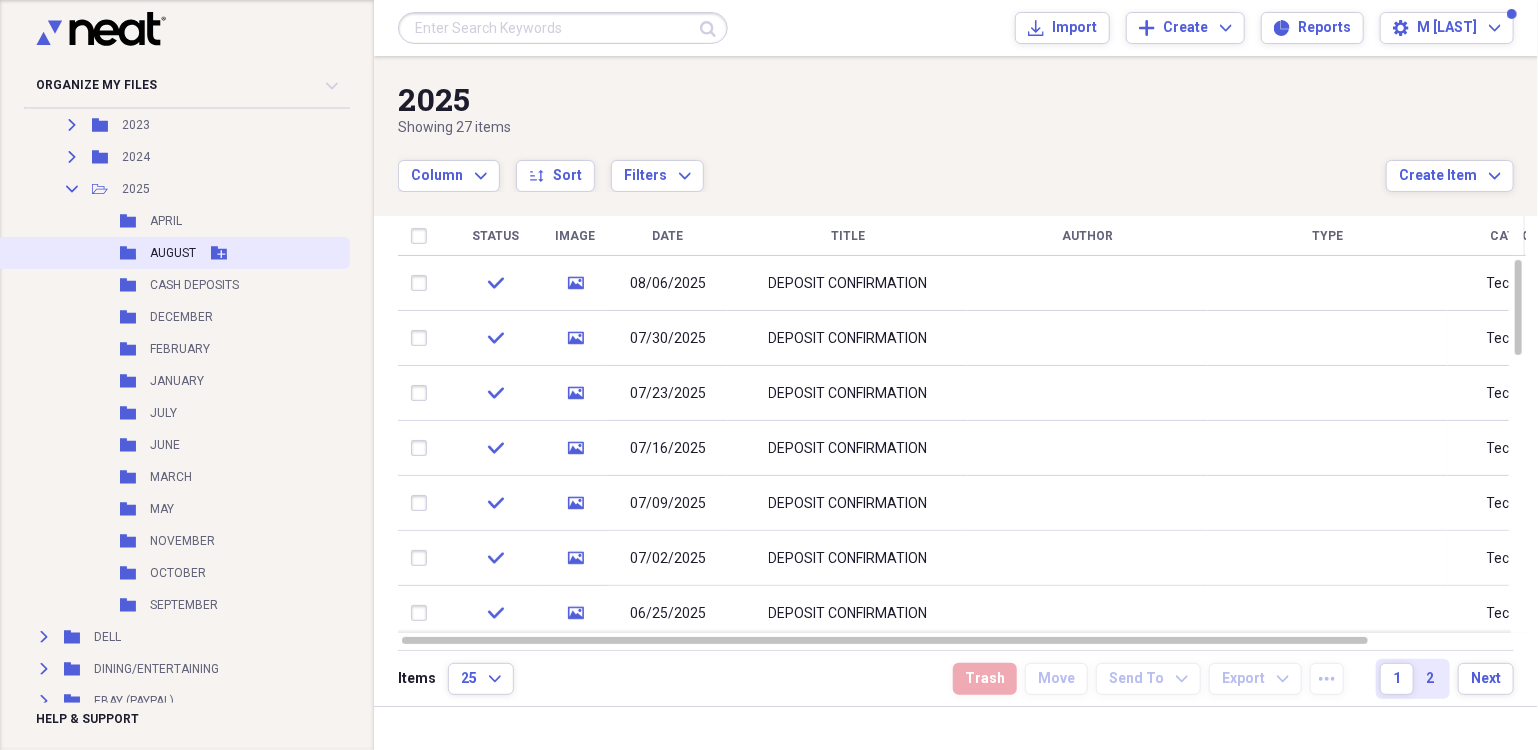 click on "AUGUST" at bounding box center (173, 253) 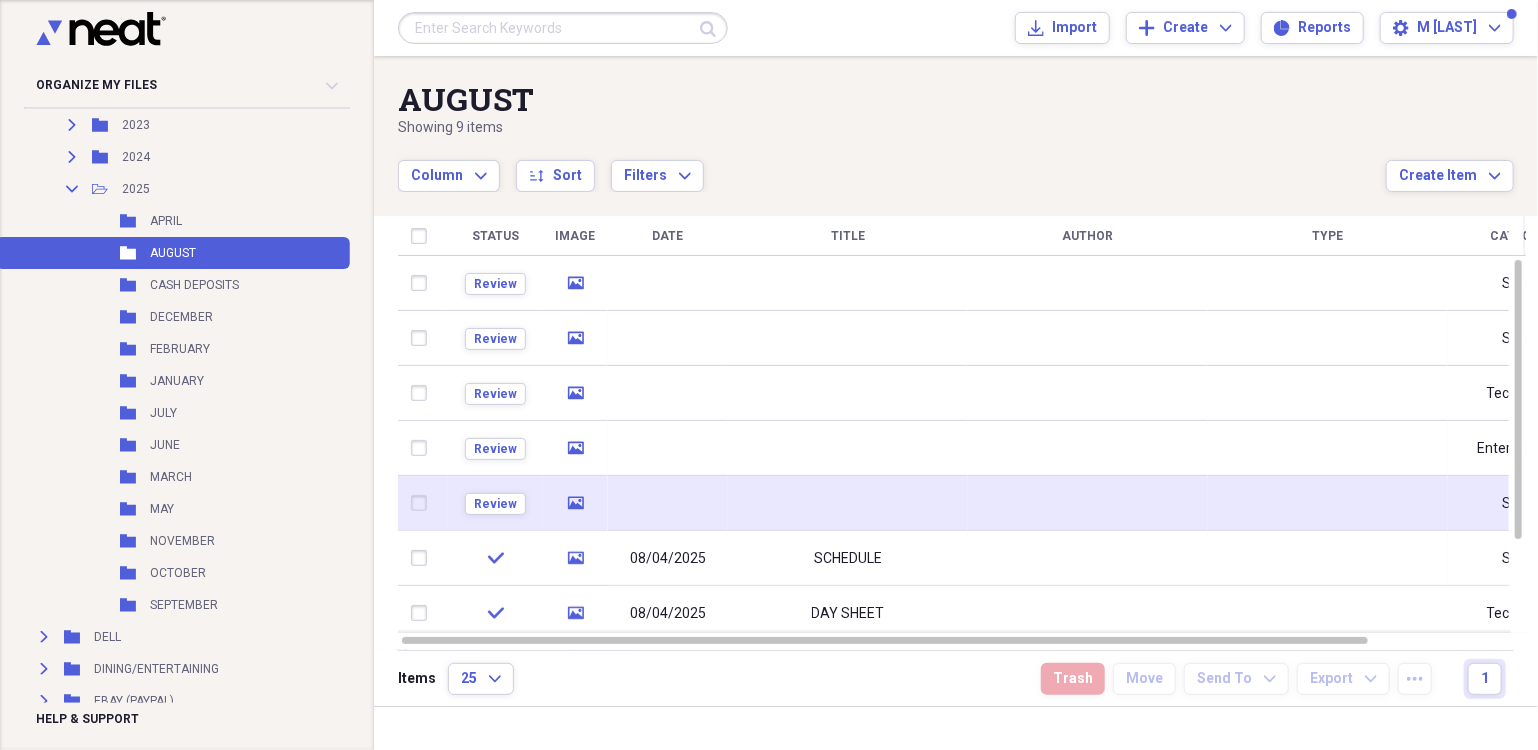click at bounding box center (668, 503) 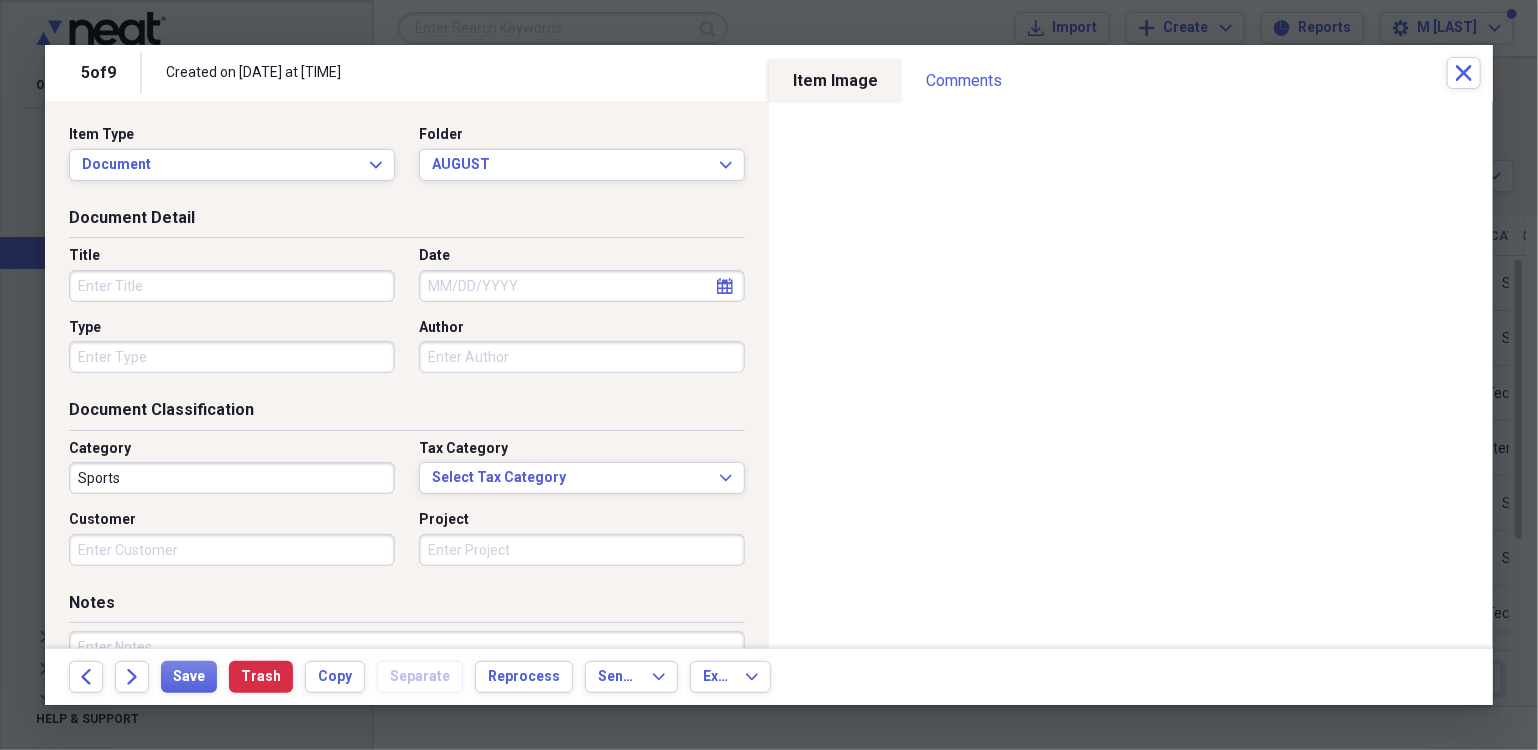 click on "Title" at bounding box center (232, 286) 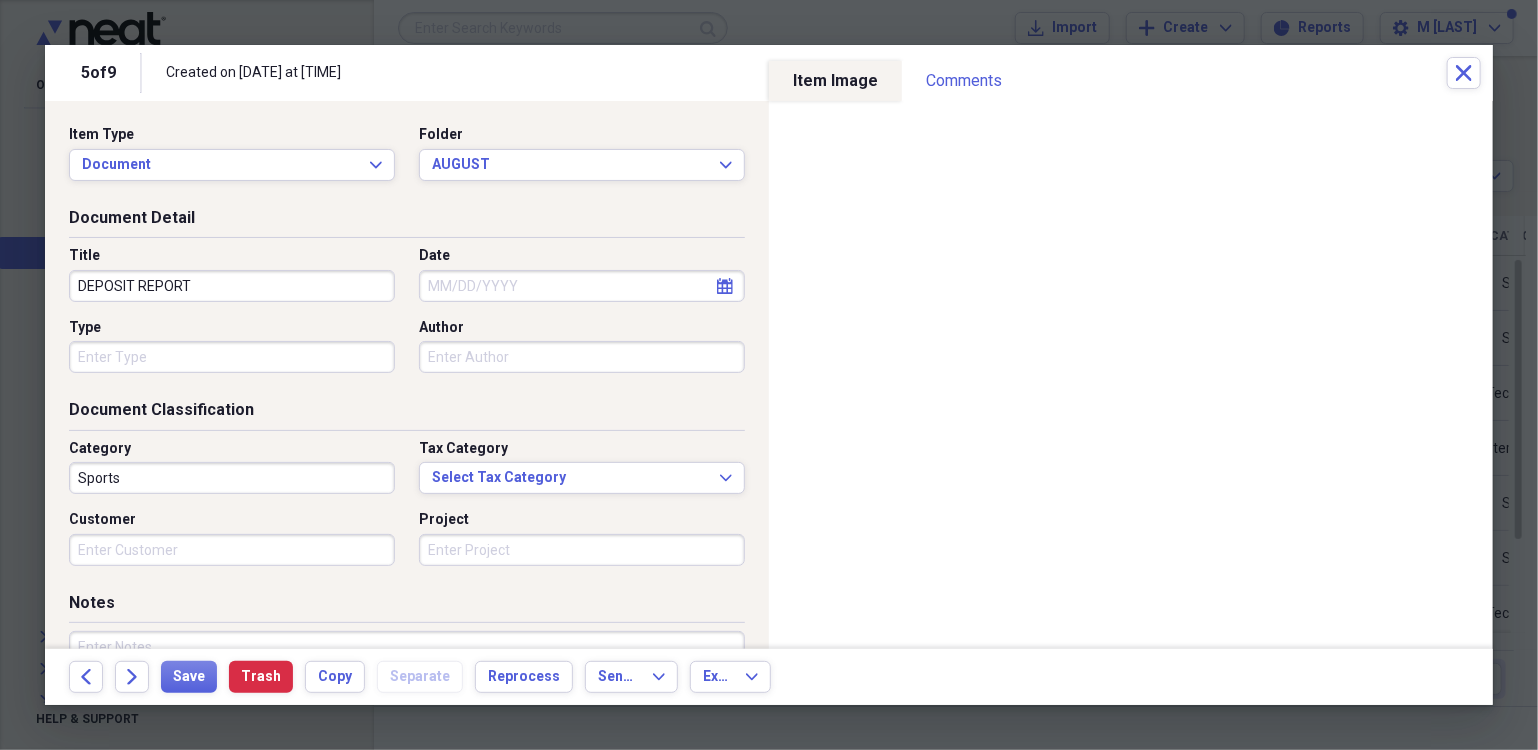 type on "DEPOSIT REPORT" 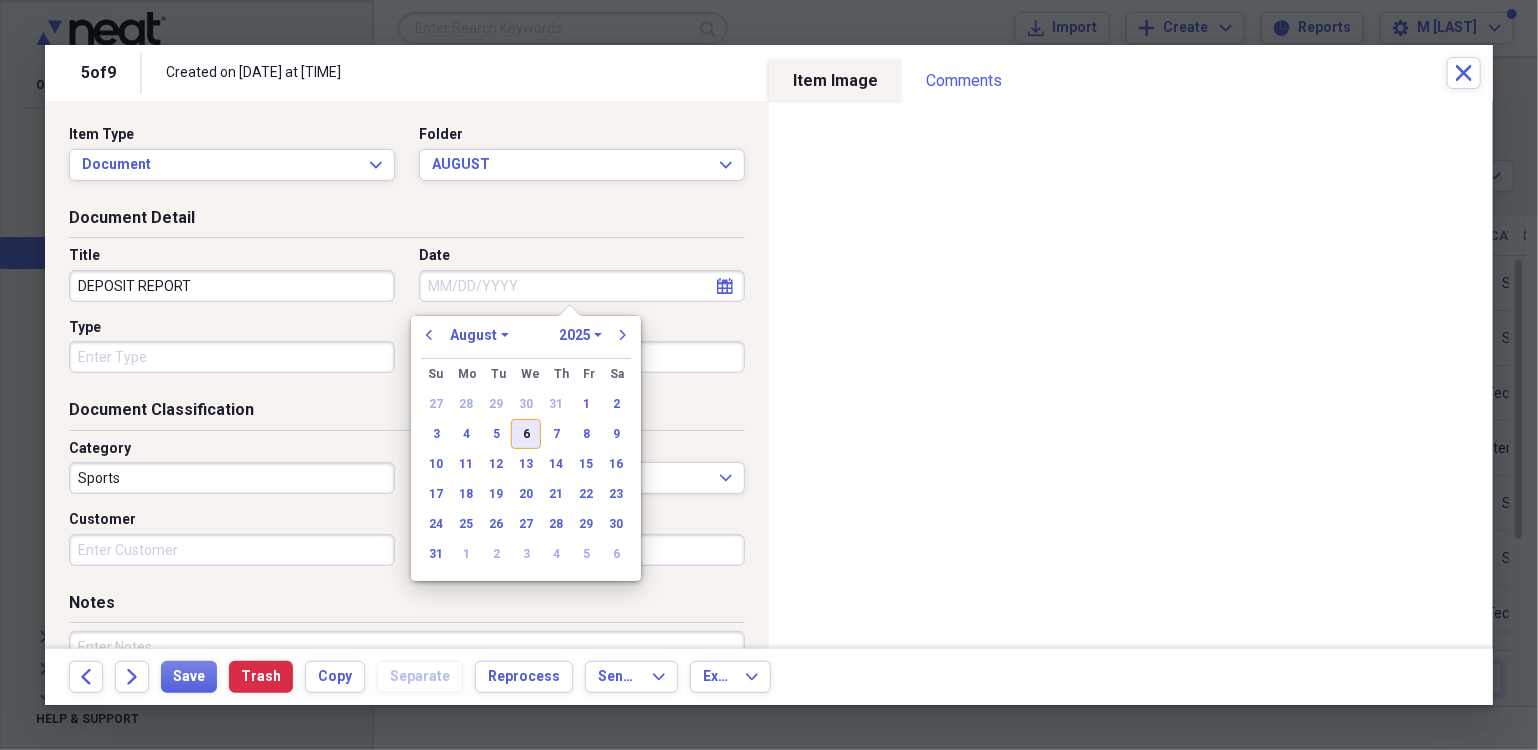 click on "6" at bounding box center [526, 434] 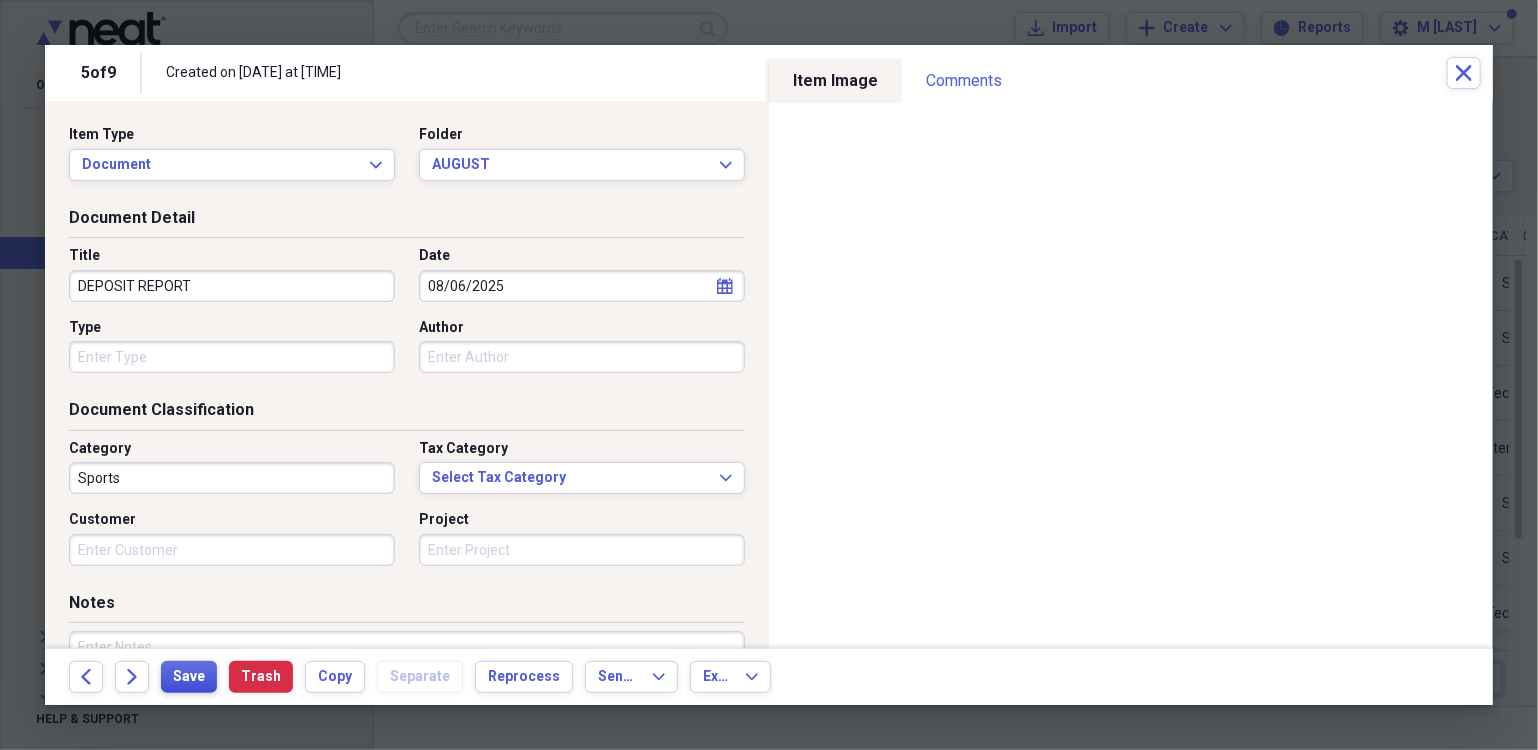click on "Save" at bounding box center (189, 677) 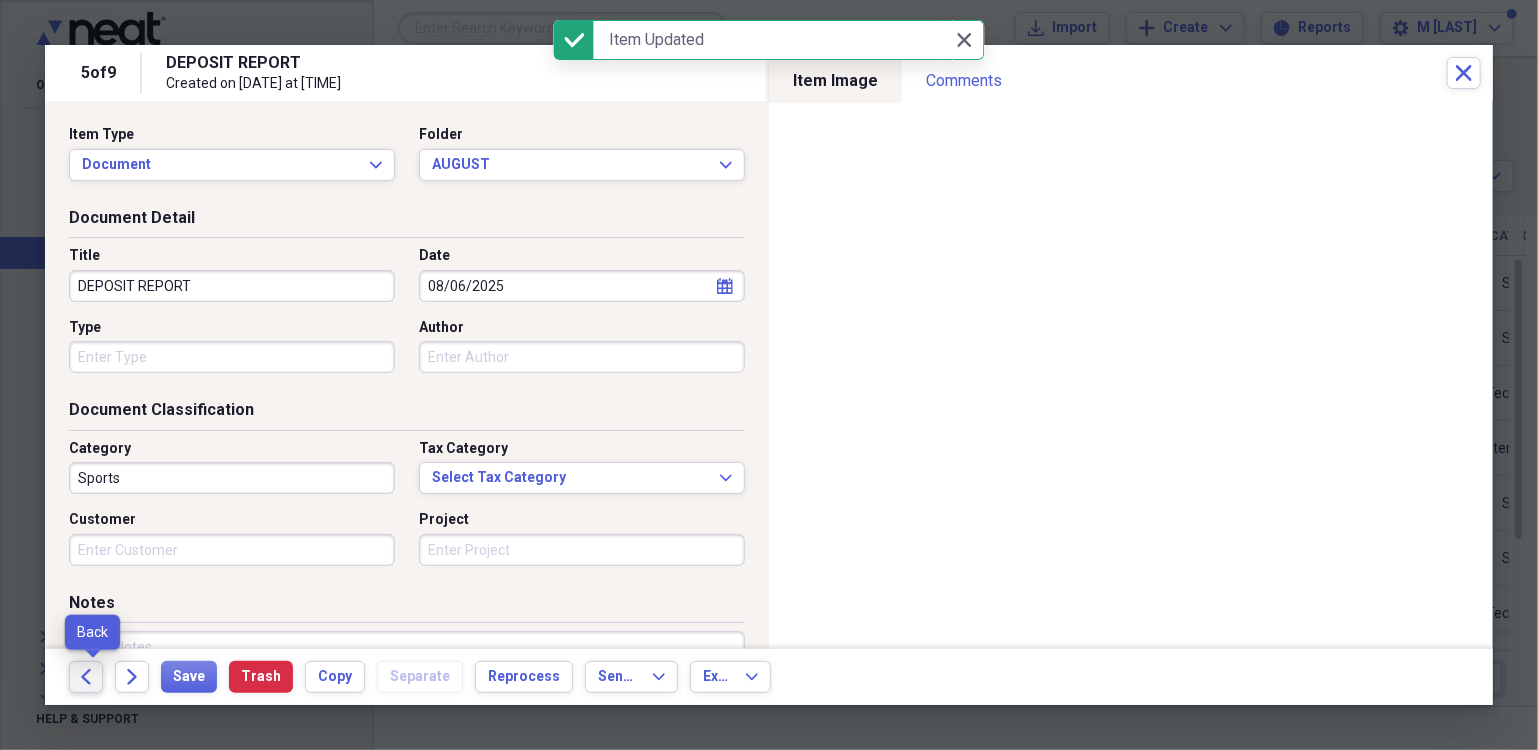 click 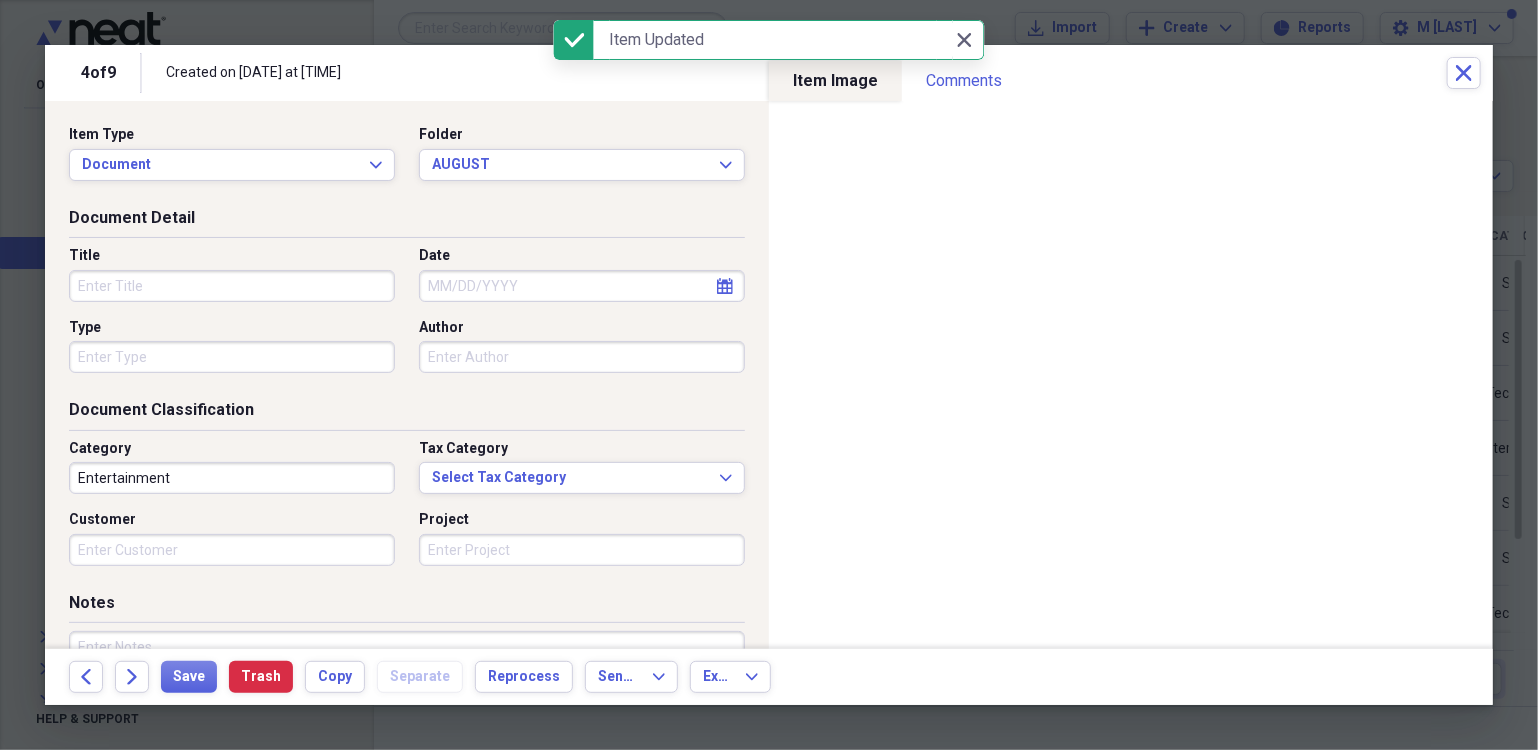 click on "Title" at bounding box center [232, 286] 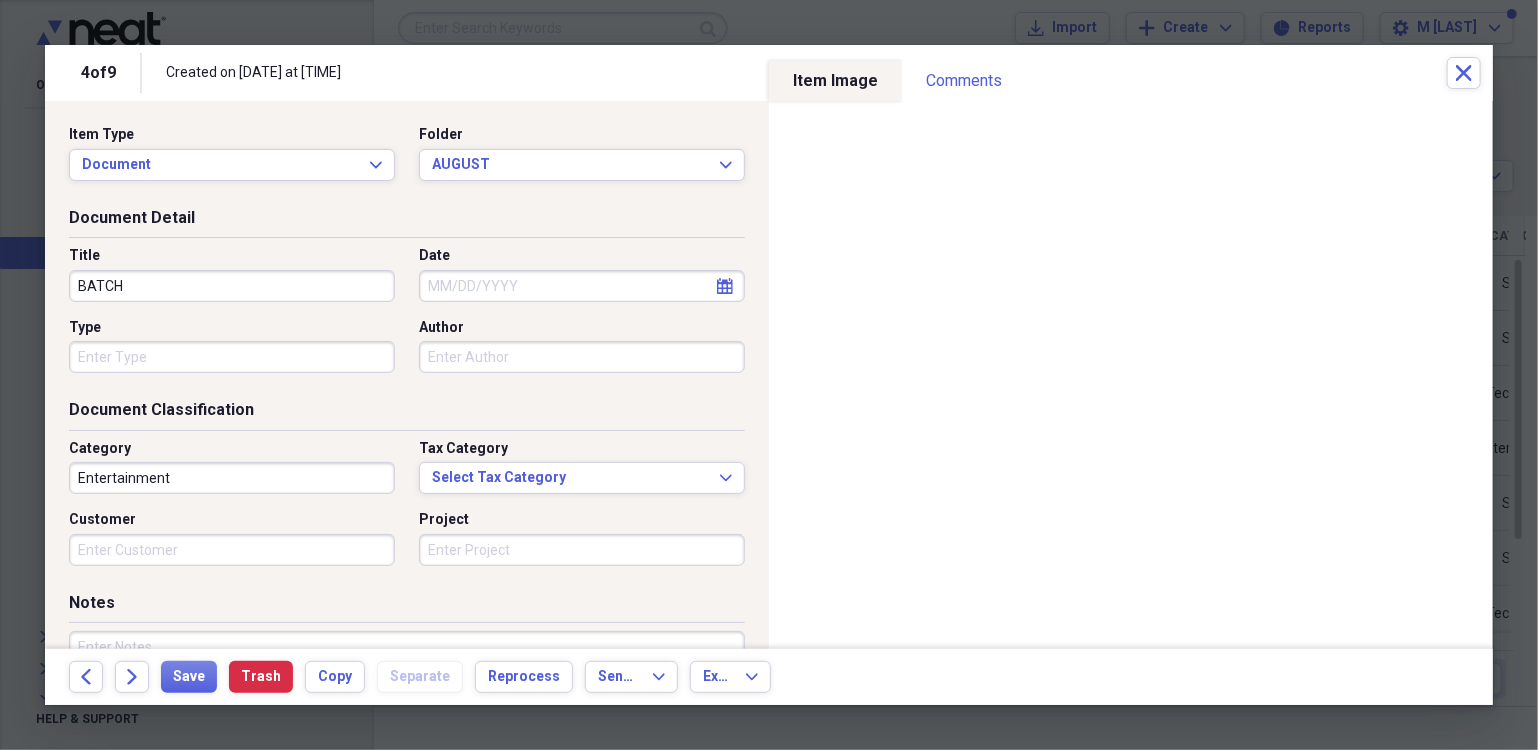 type on "BATCH" 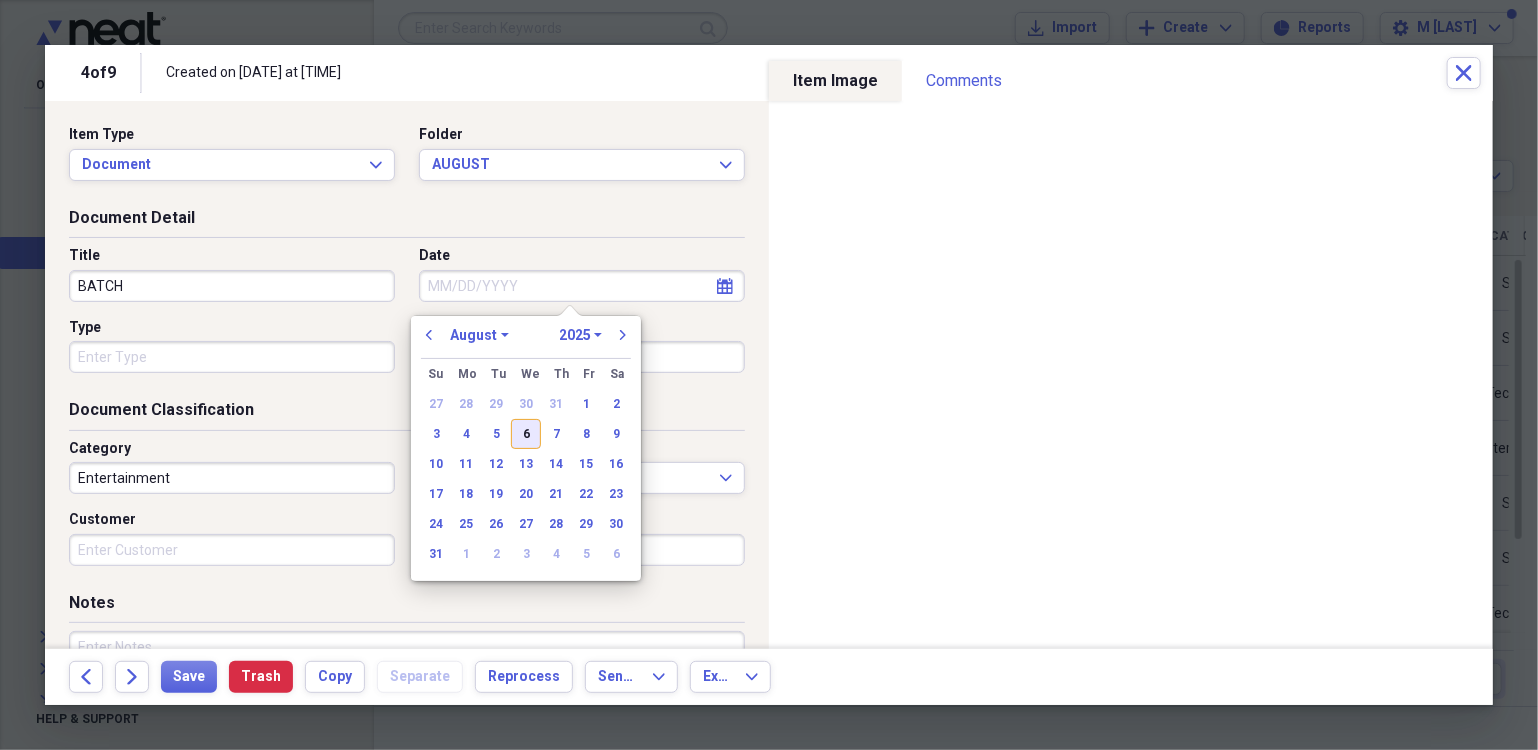 click on "6" at bounding box center (526, 434) 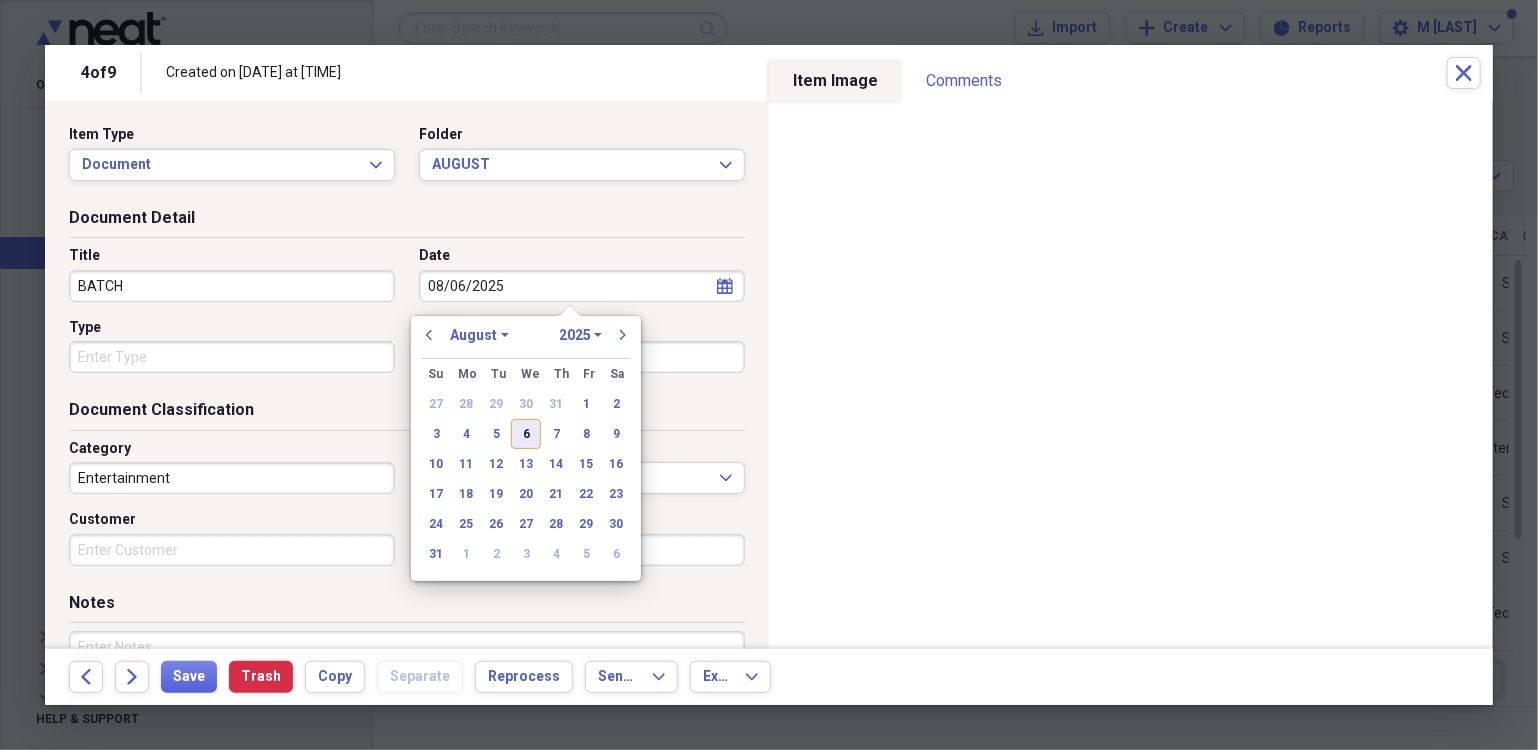 type on "08/06/2025" 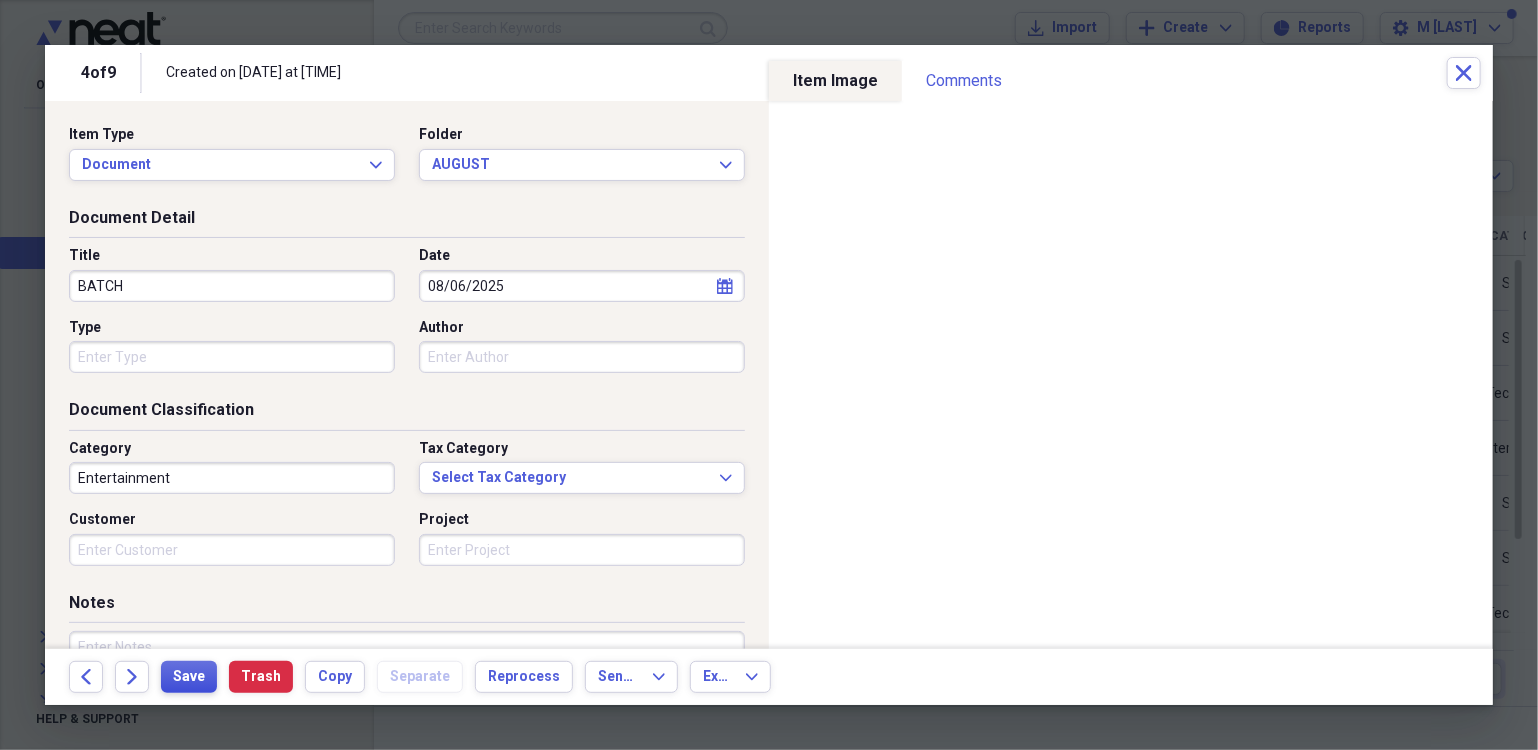 click on "Save" at bounding box center [189, 677] 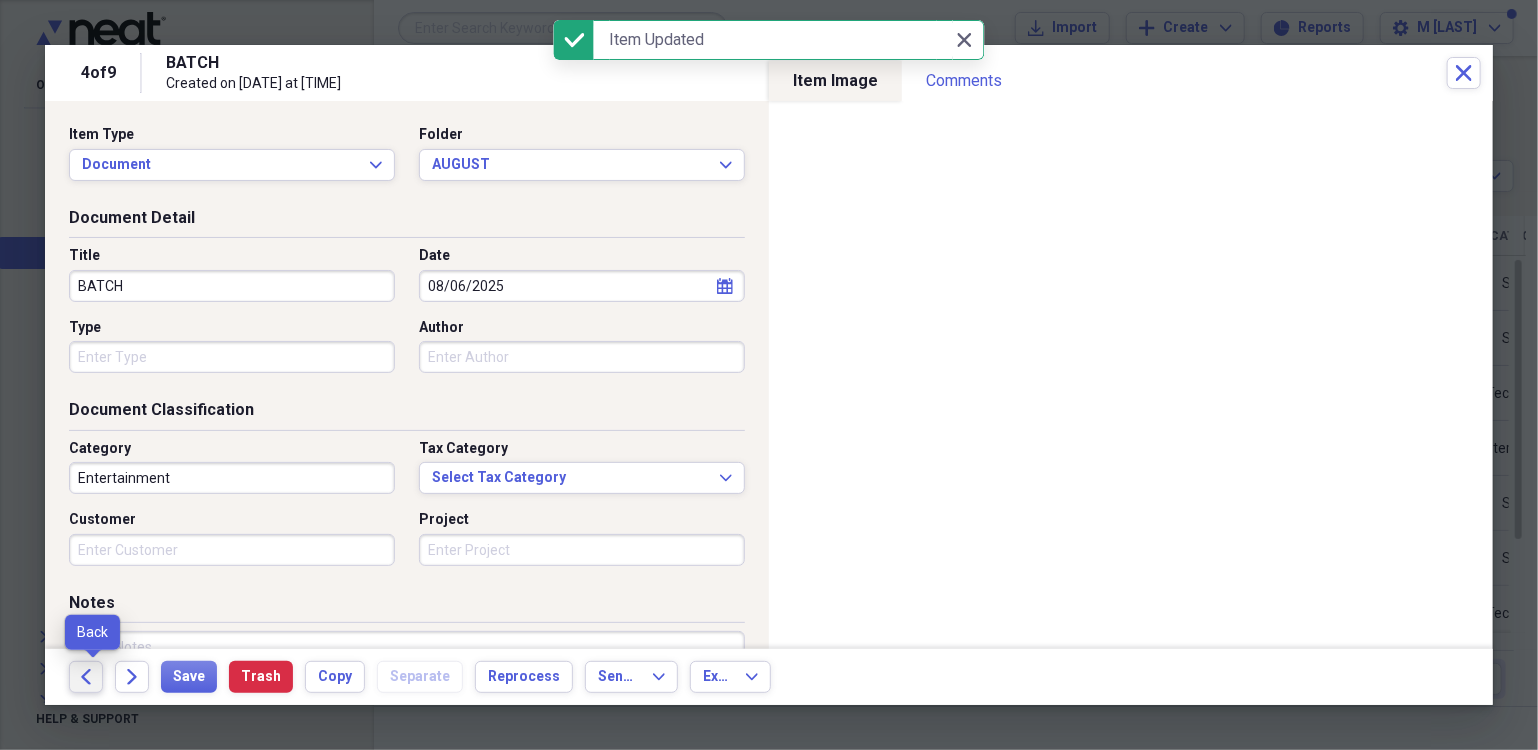 click on "Back" 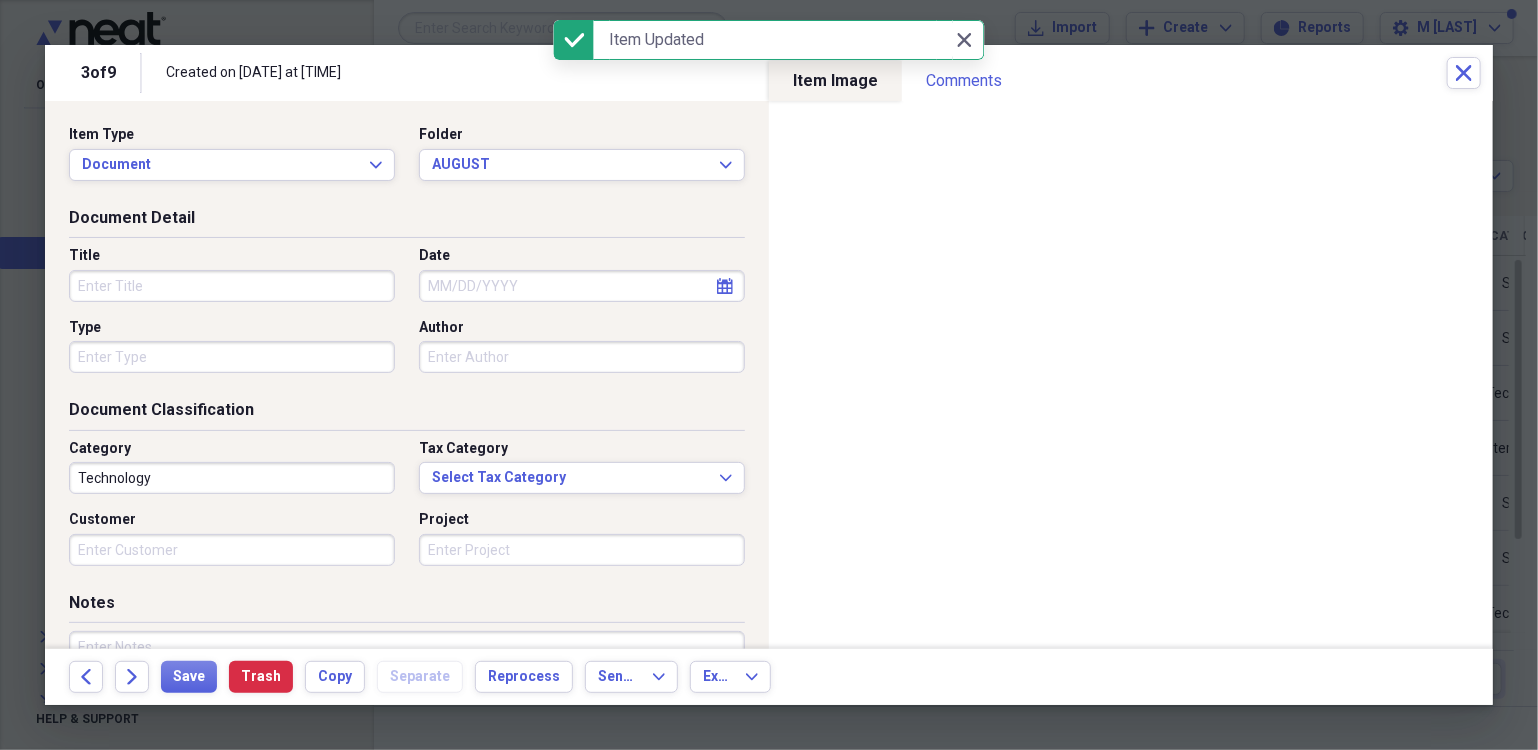click on "Title" at bounding box center (232, 286) 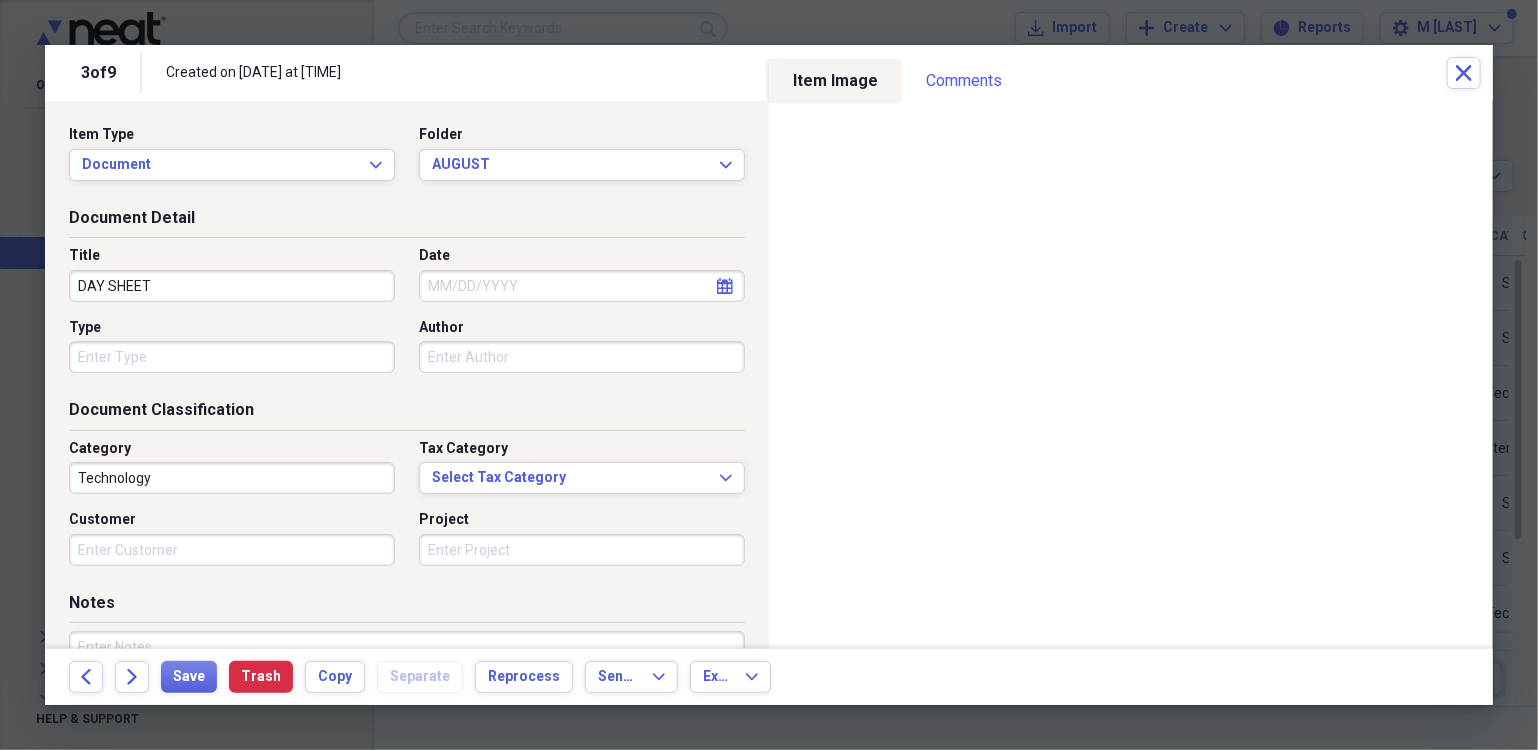 type on "DAY SHEET" 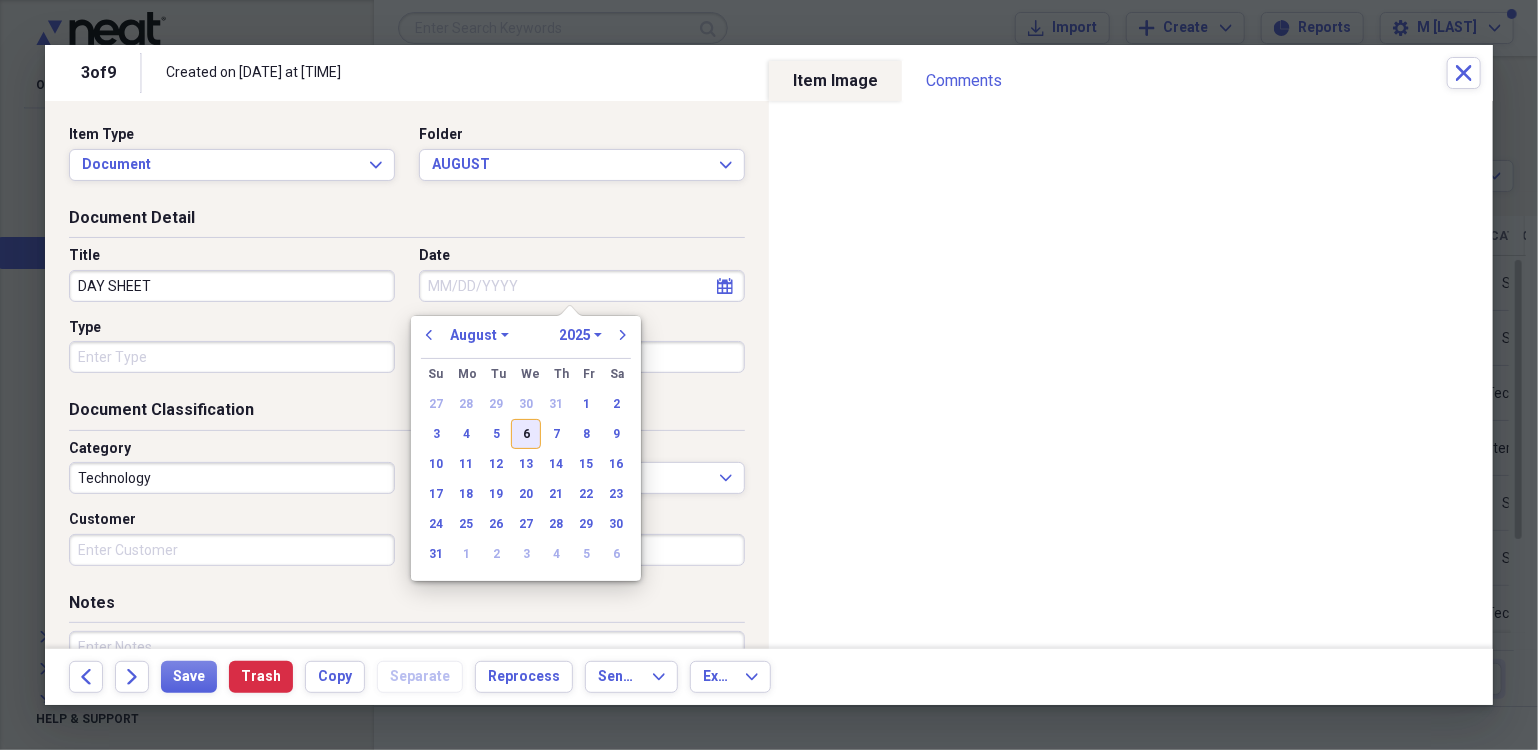 click on "6" at bounding box center (526, 434) 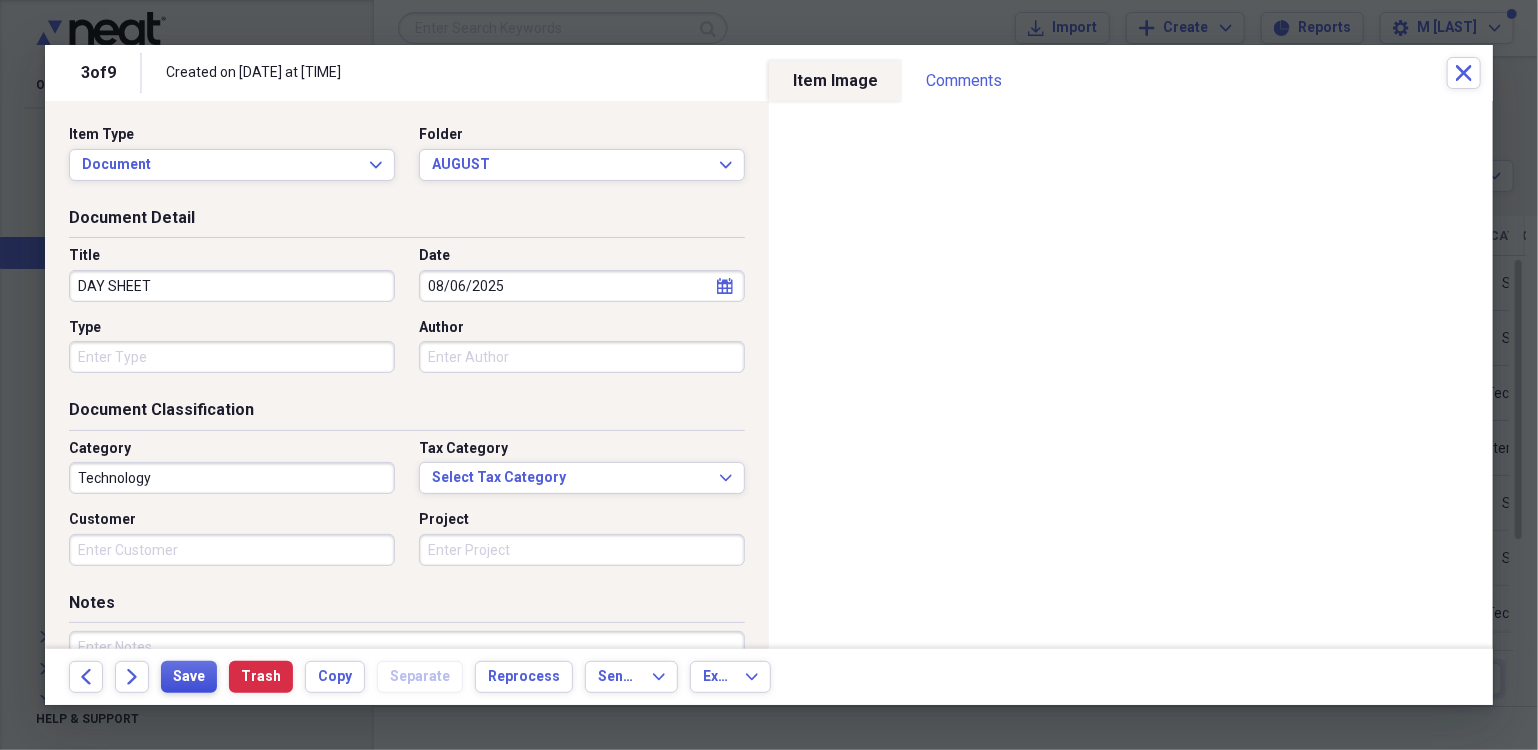 click on "Save" at bounding box center [189, 677] 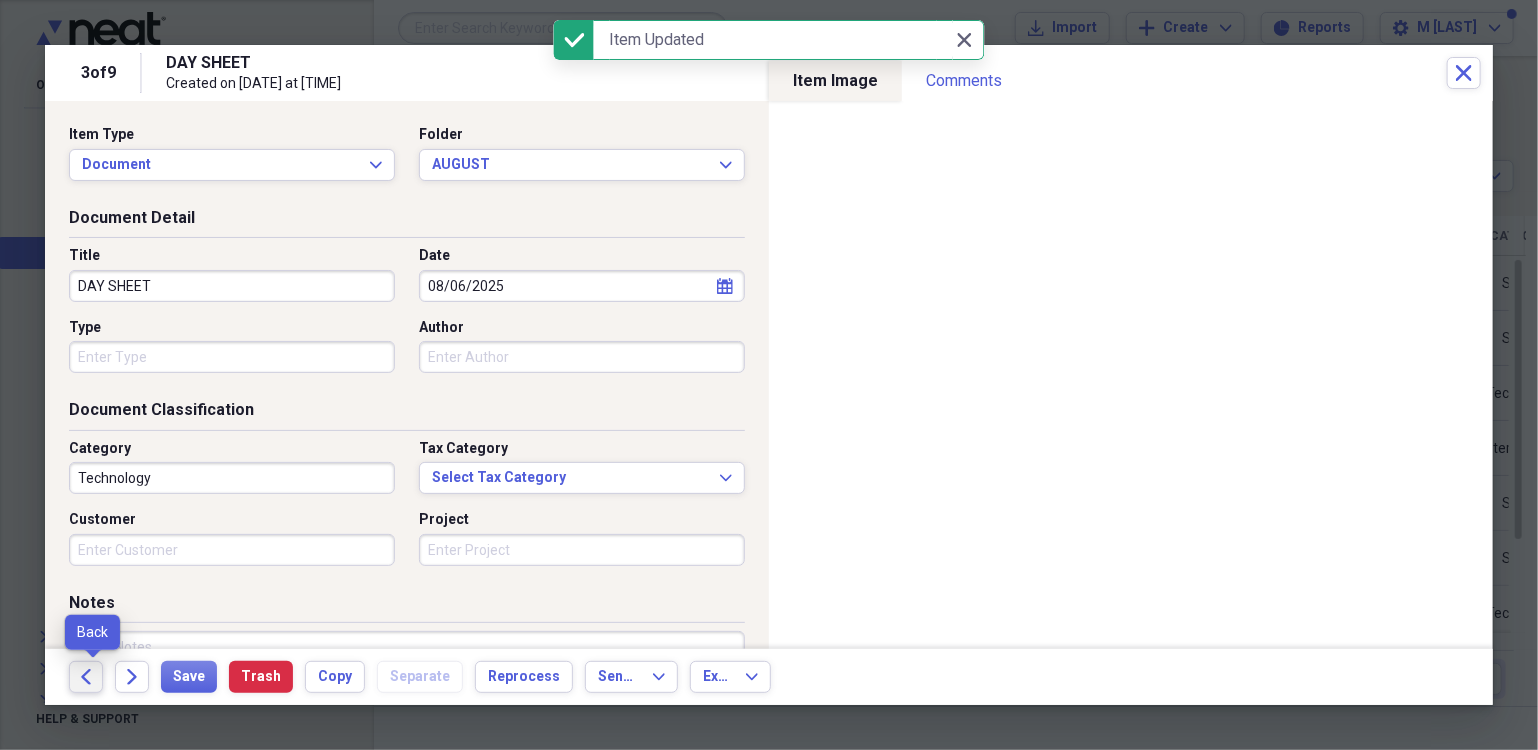 click on "Back" 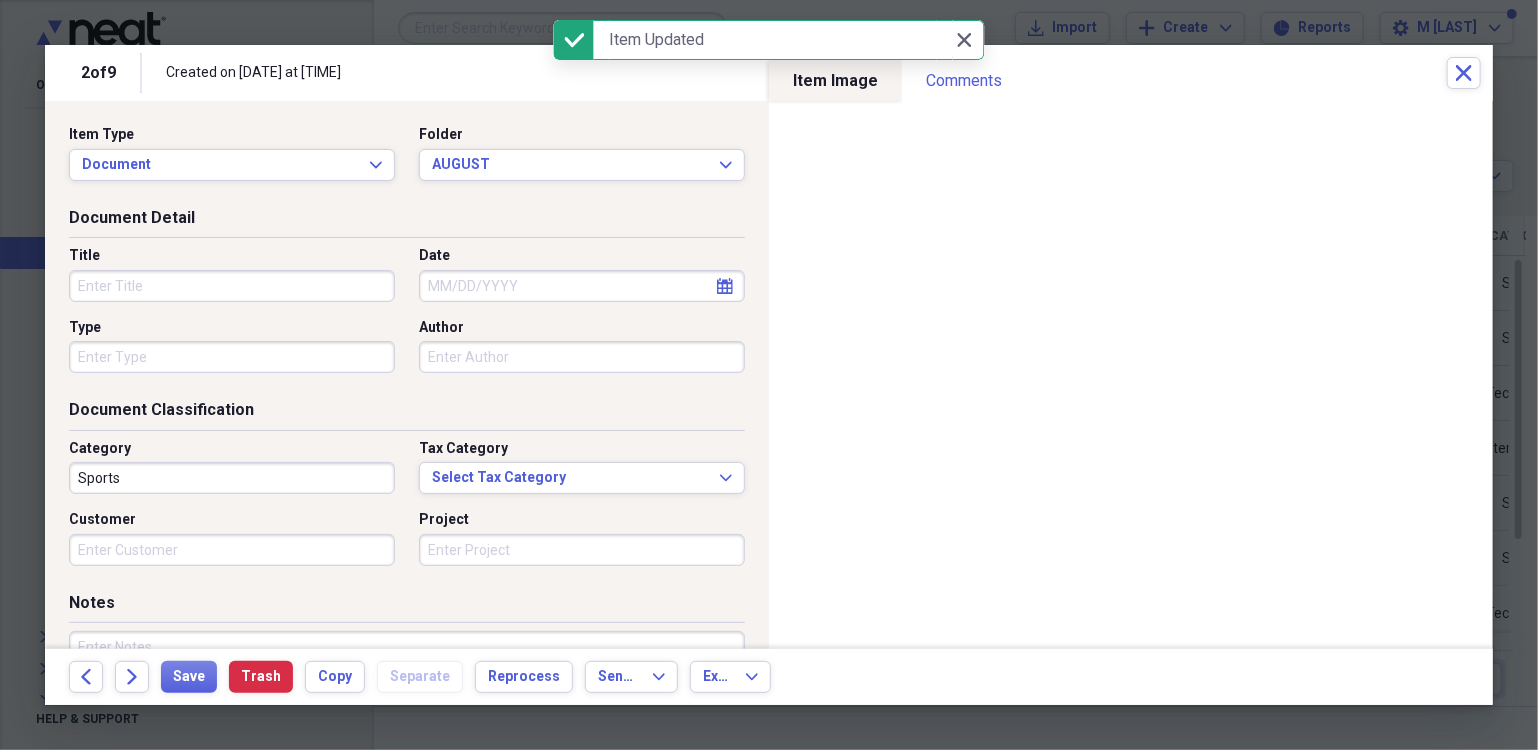 click on "Title" at bounding box center [232, 286] 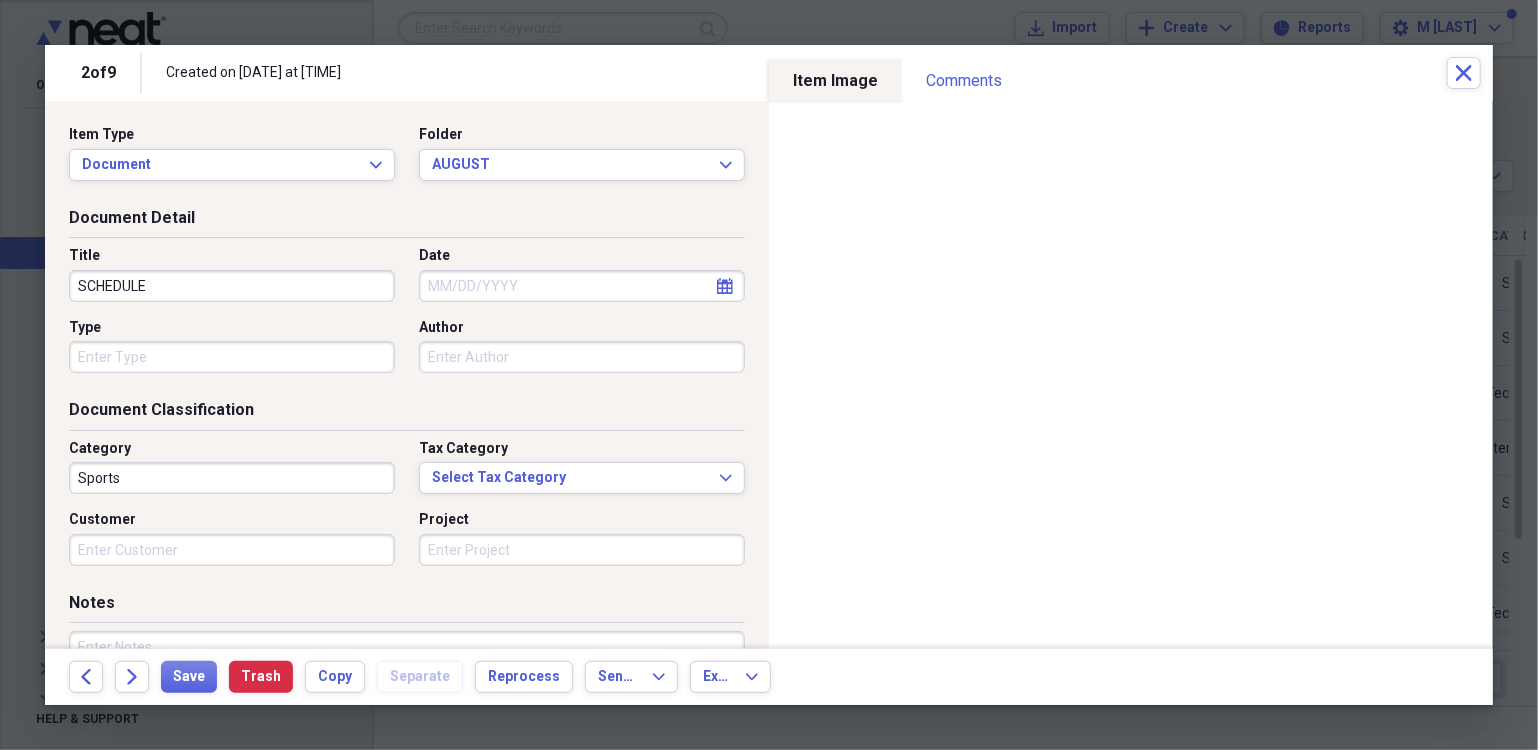 type on "SCHEDULE" 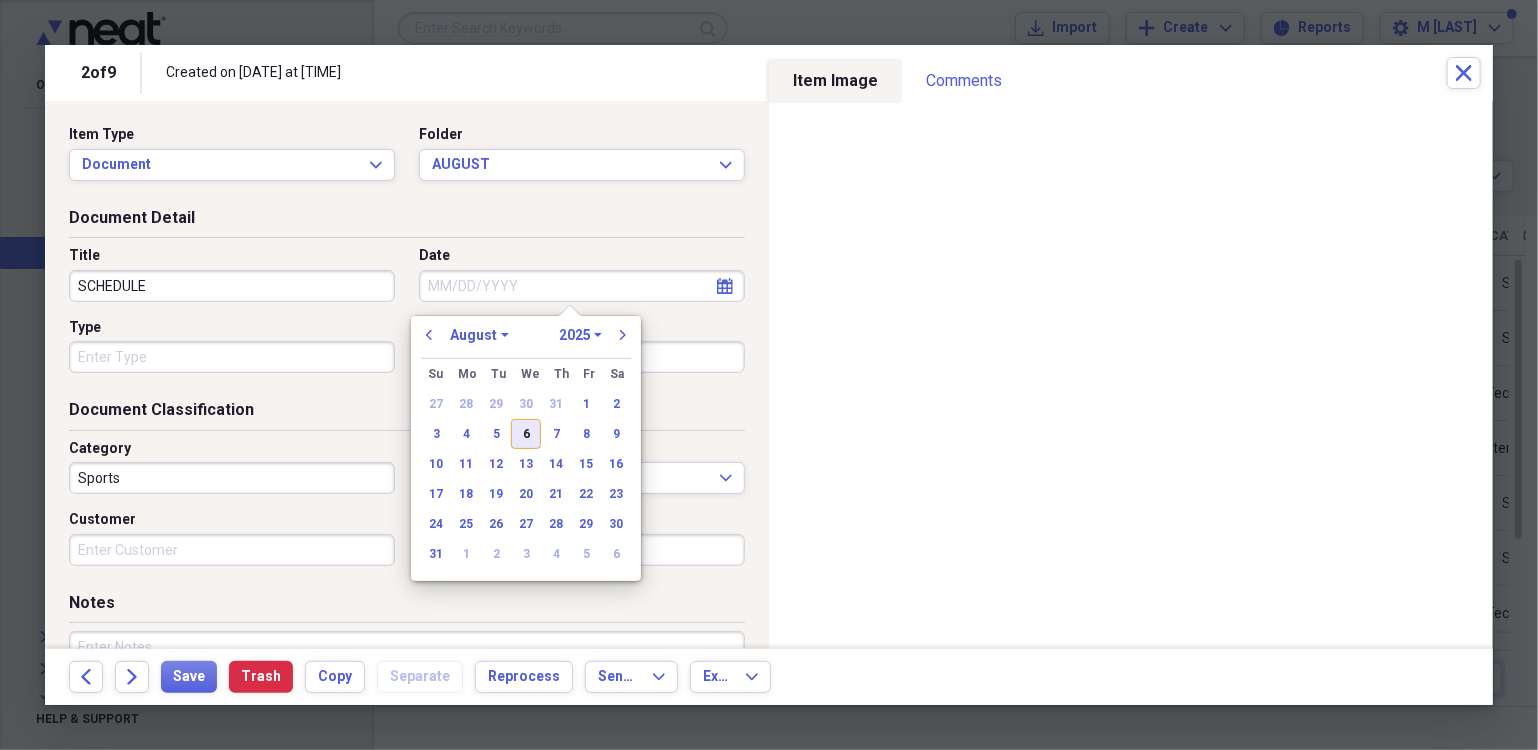 click on "6" at bounding box center (526, 434) 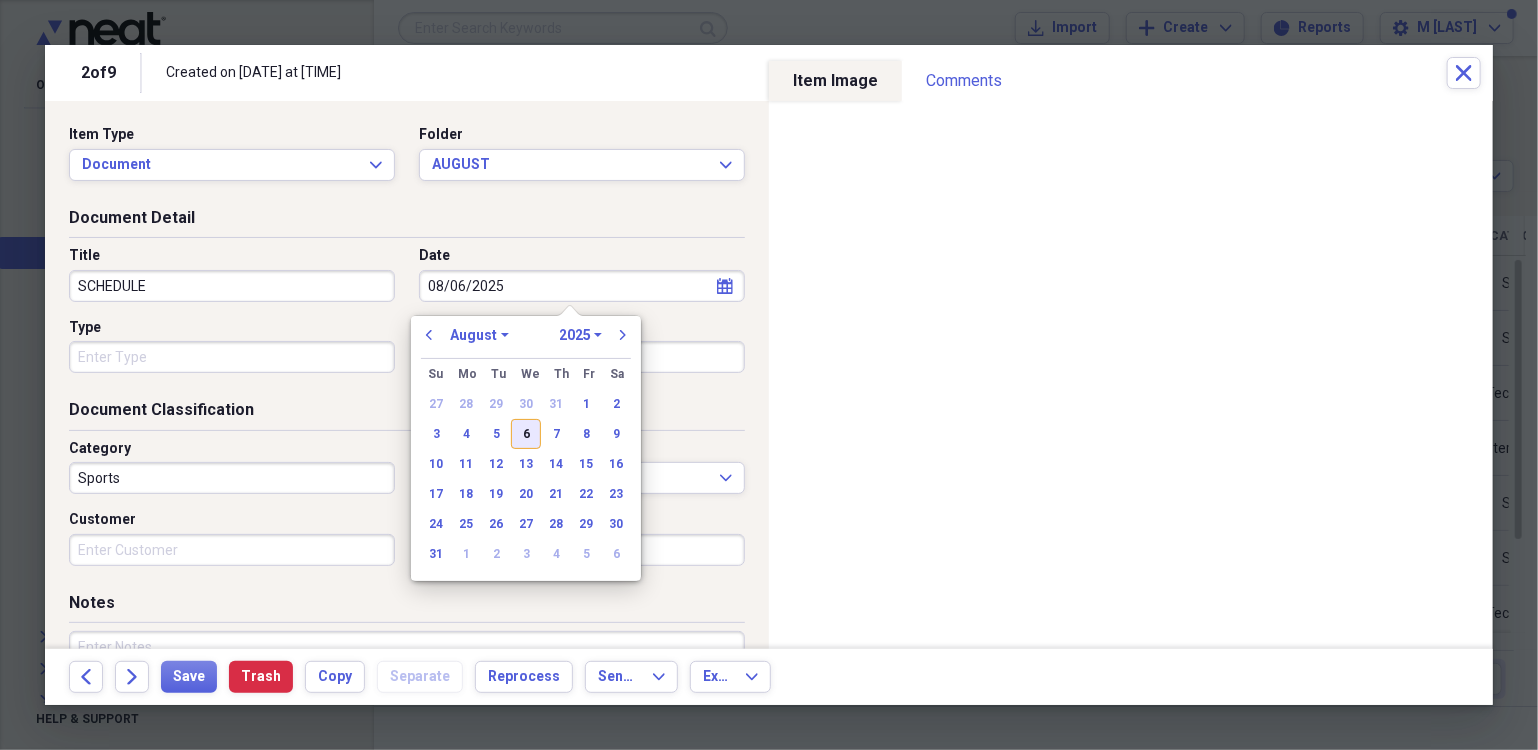 type on "08/06/2025" 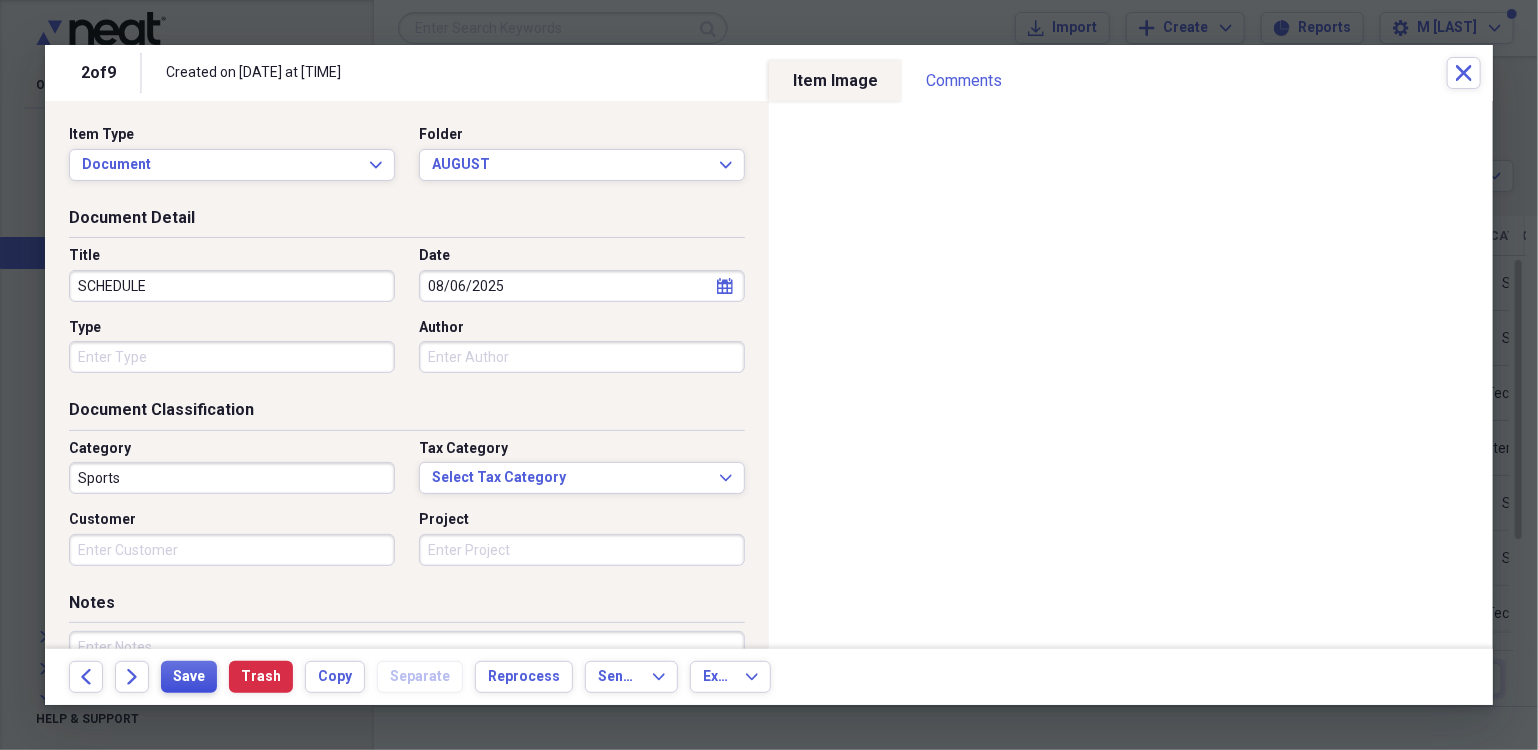 click on "Save" at bounding box center [189, 677] 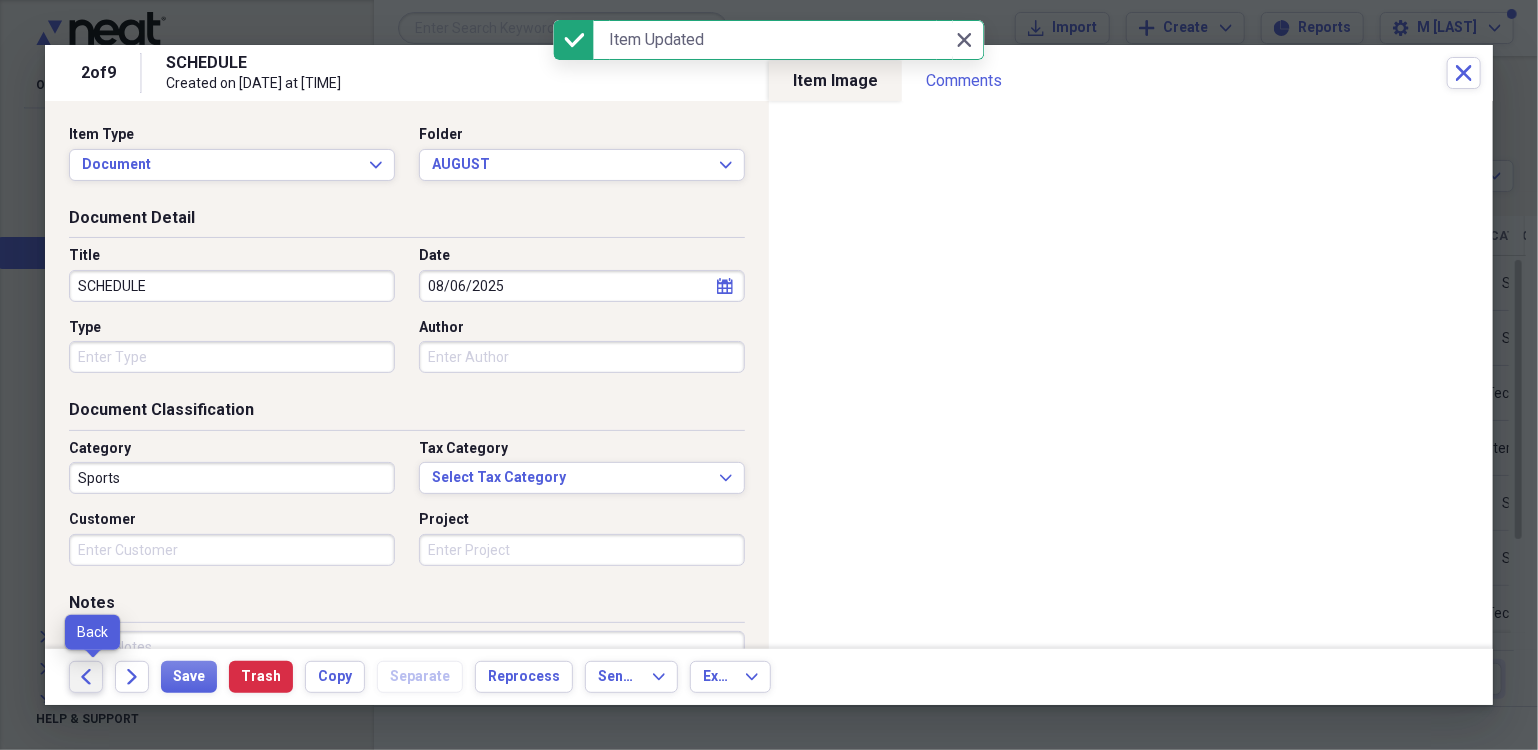 click on "Back" 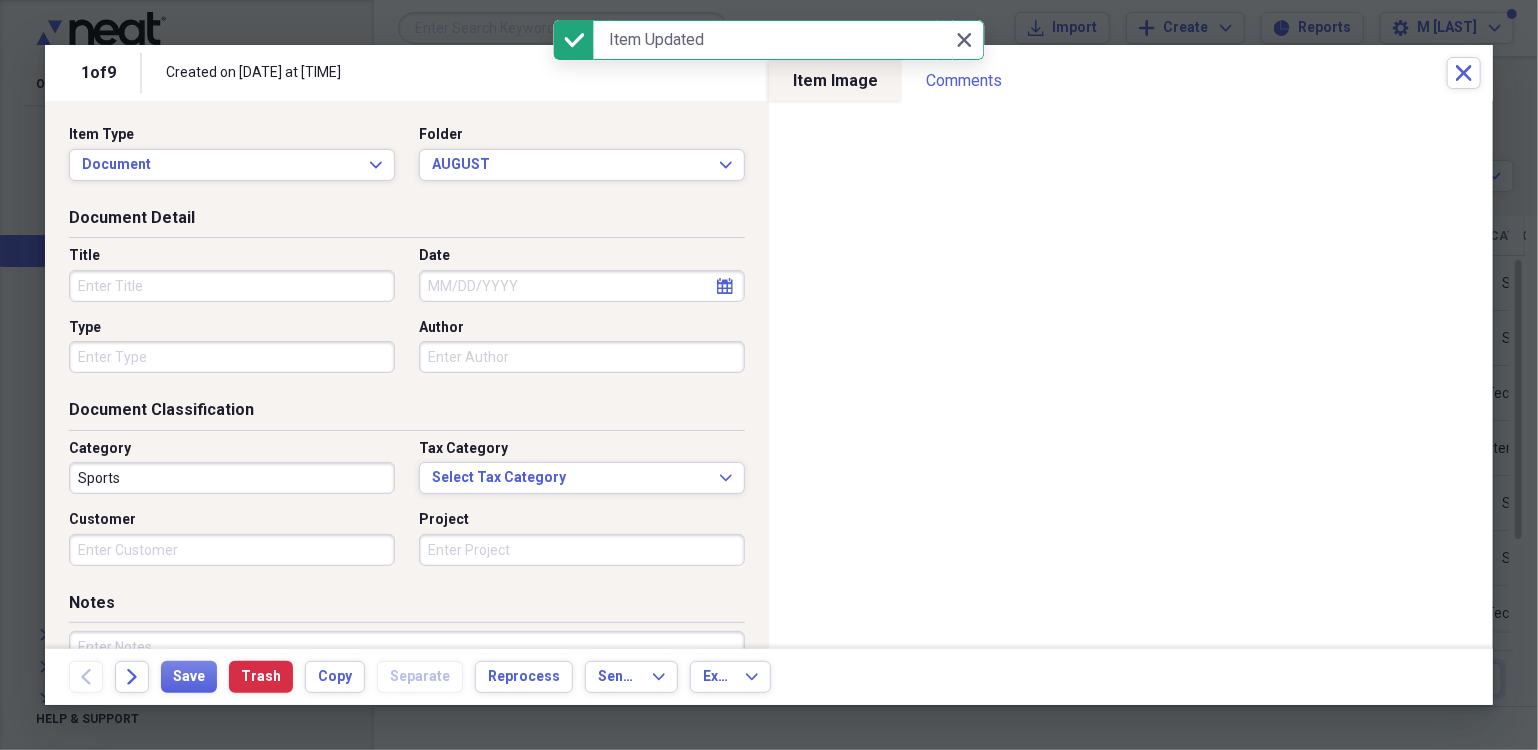 click on "Title" at bounding box center [232, 286] 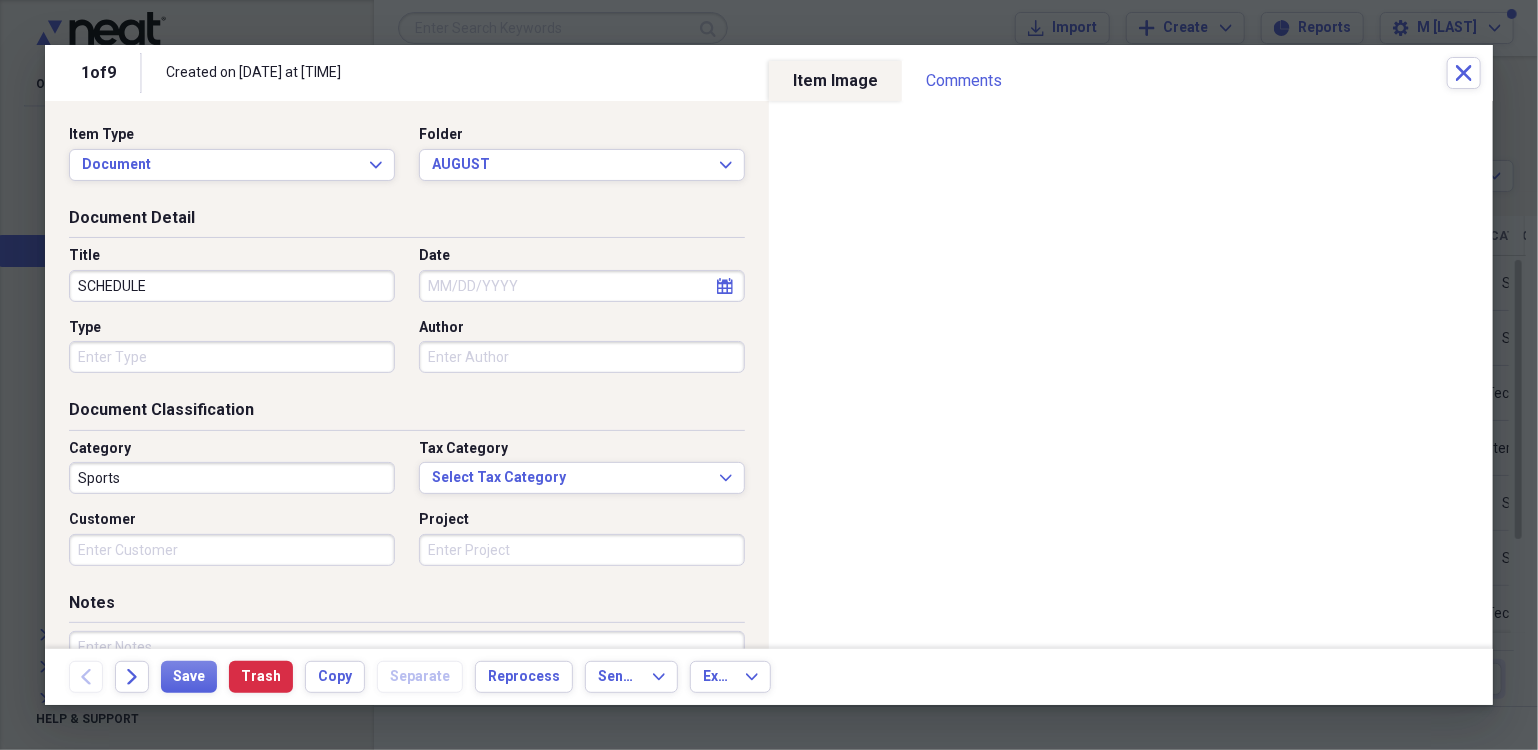 type on "SCHEDULE" 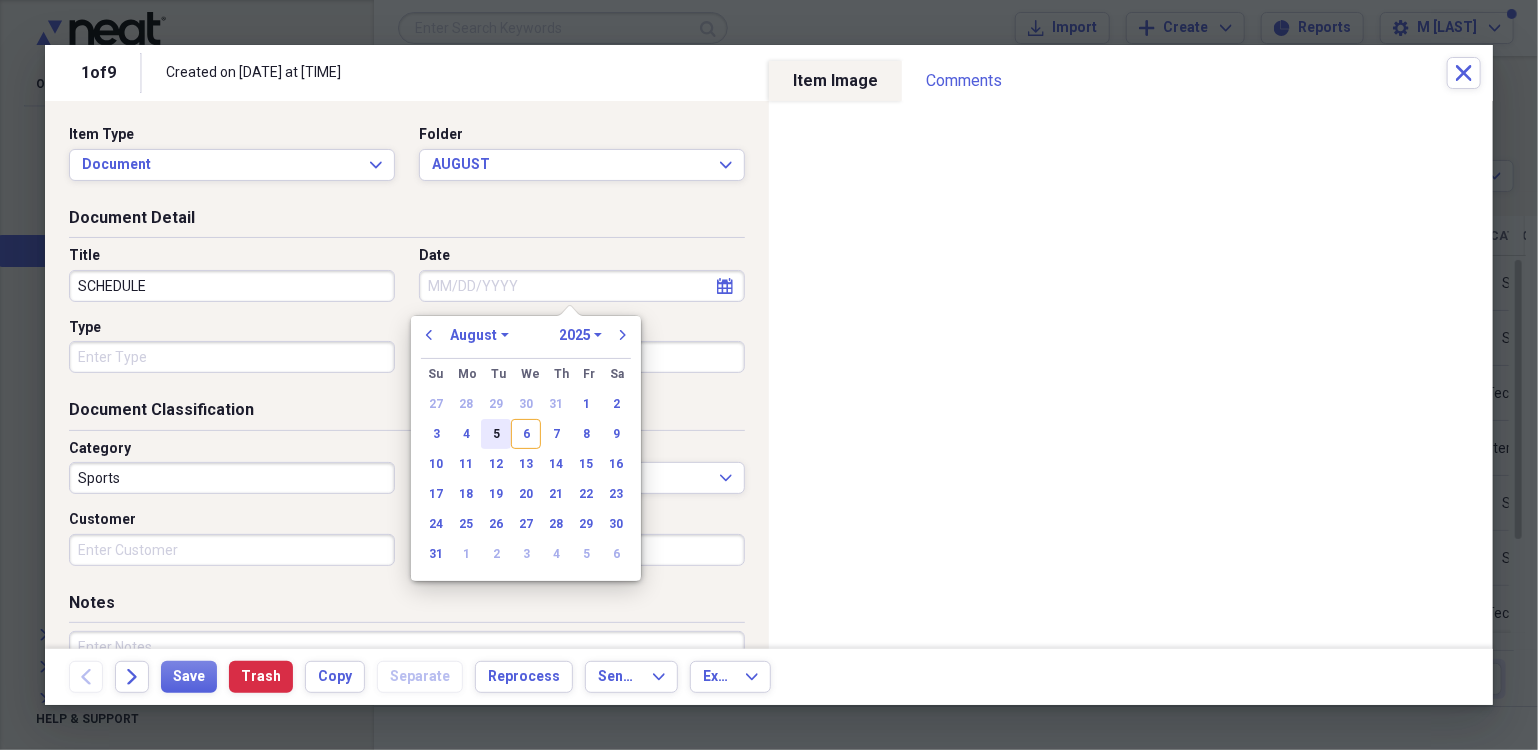 click on "5" at bounding box center [496, 434] 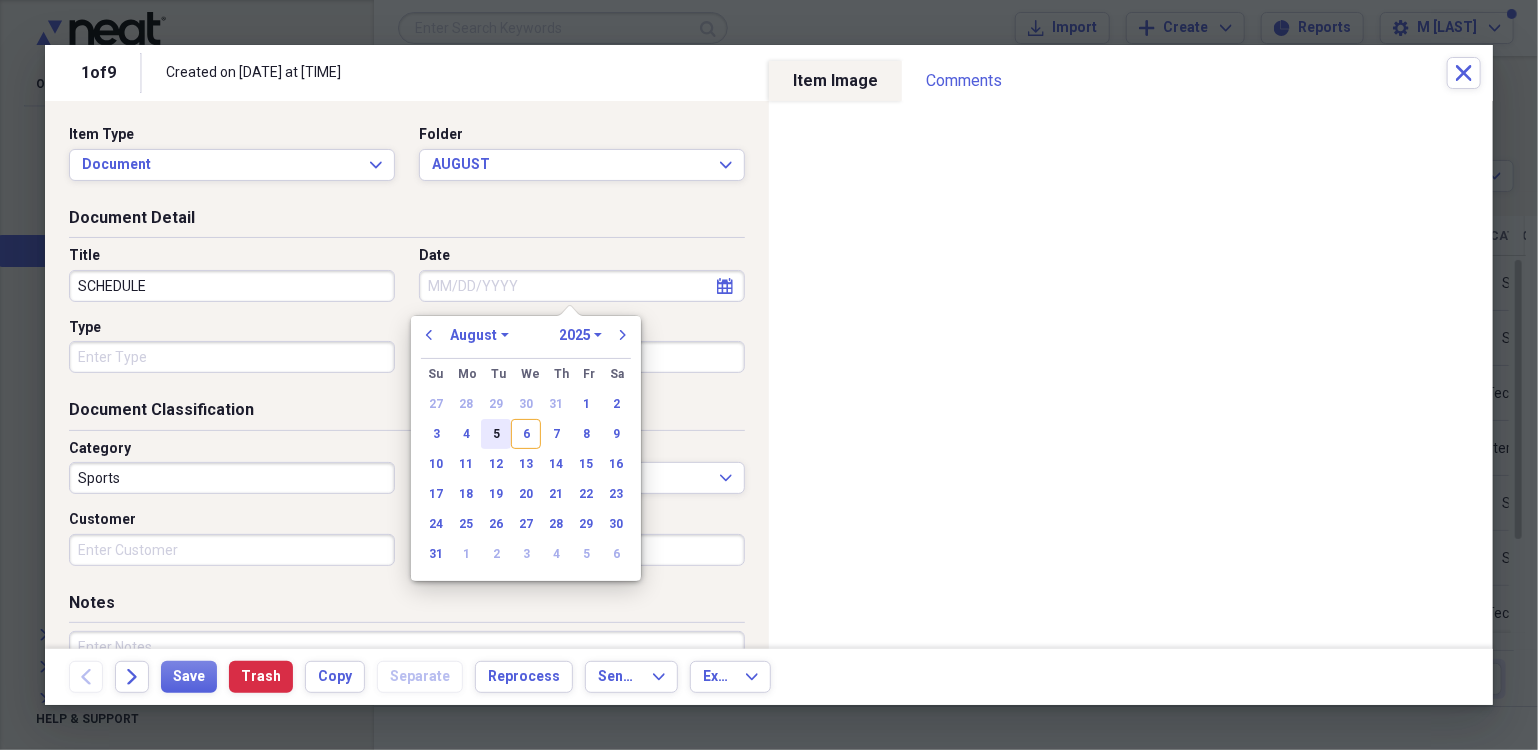 type on "08/05/2025" 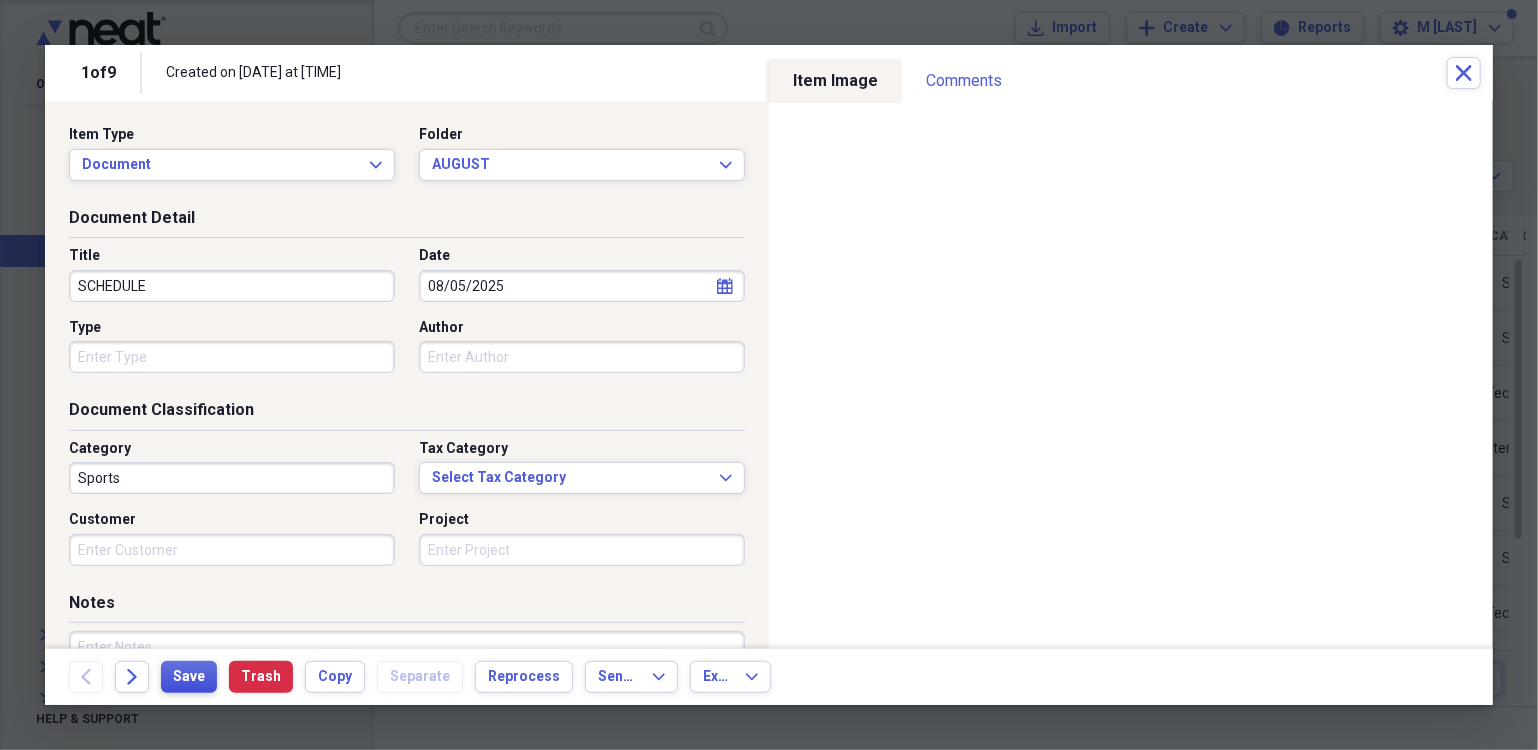 click on "Save" at bounding box center (189, 677) 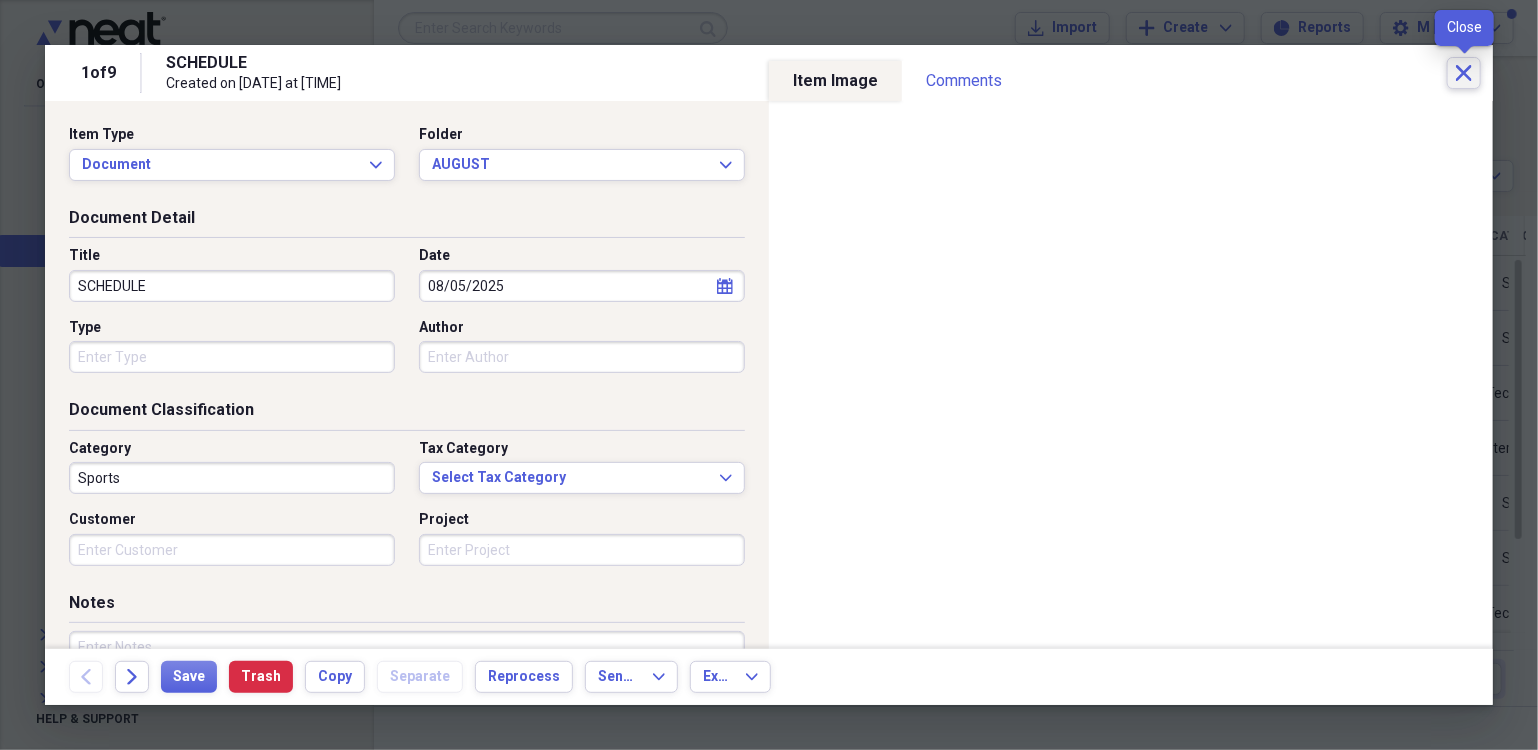 click on "Close" 